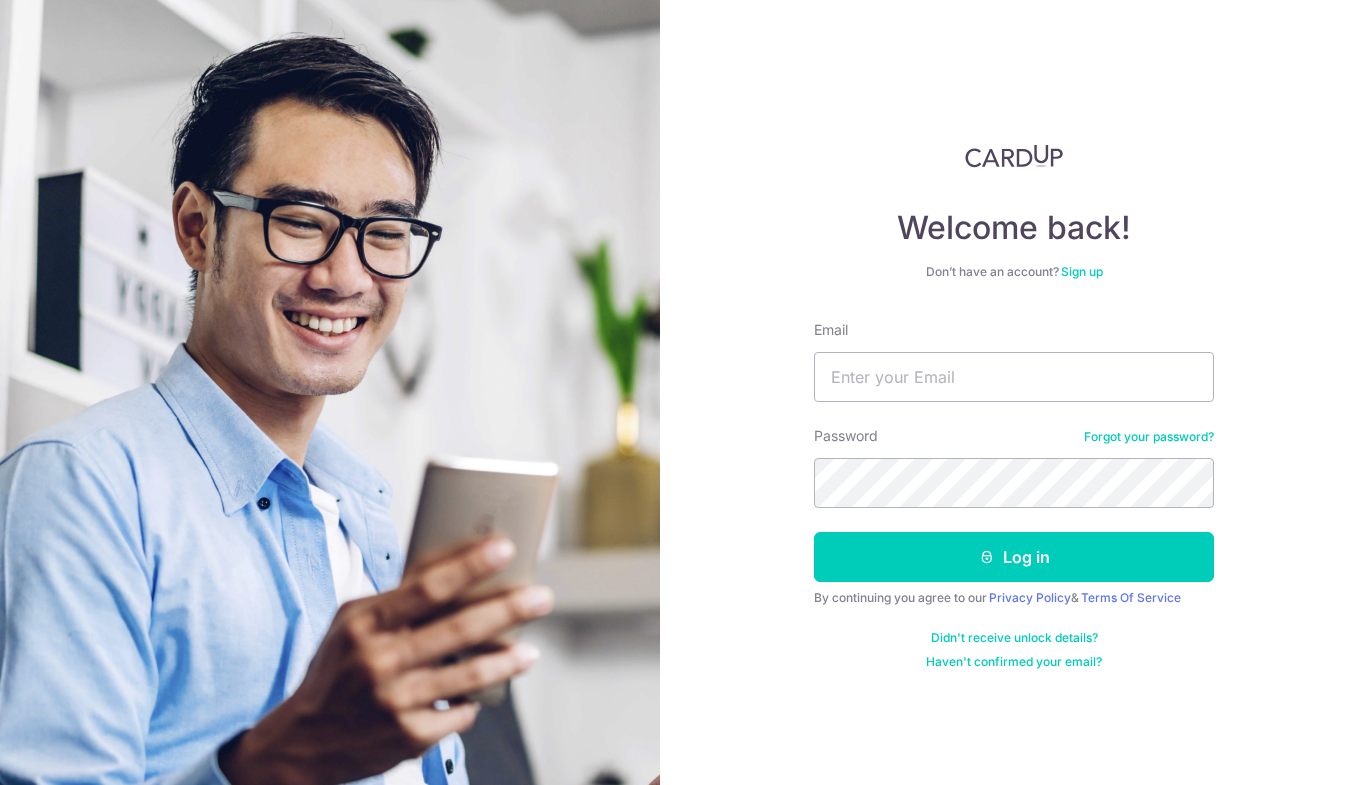 scroll, scrollTop: 0, scrollLeft: 0, axis: both 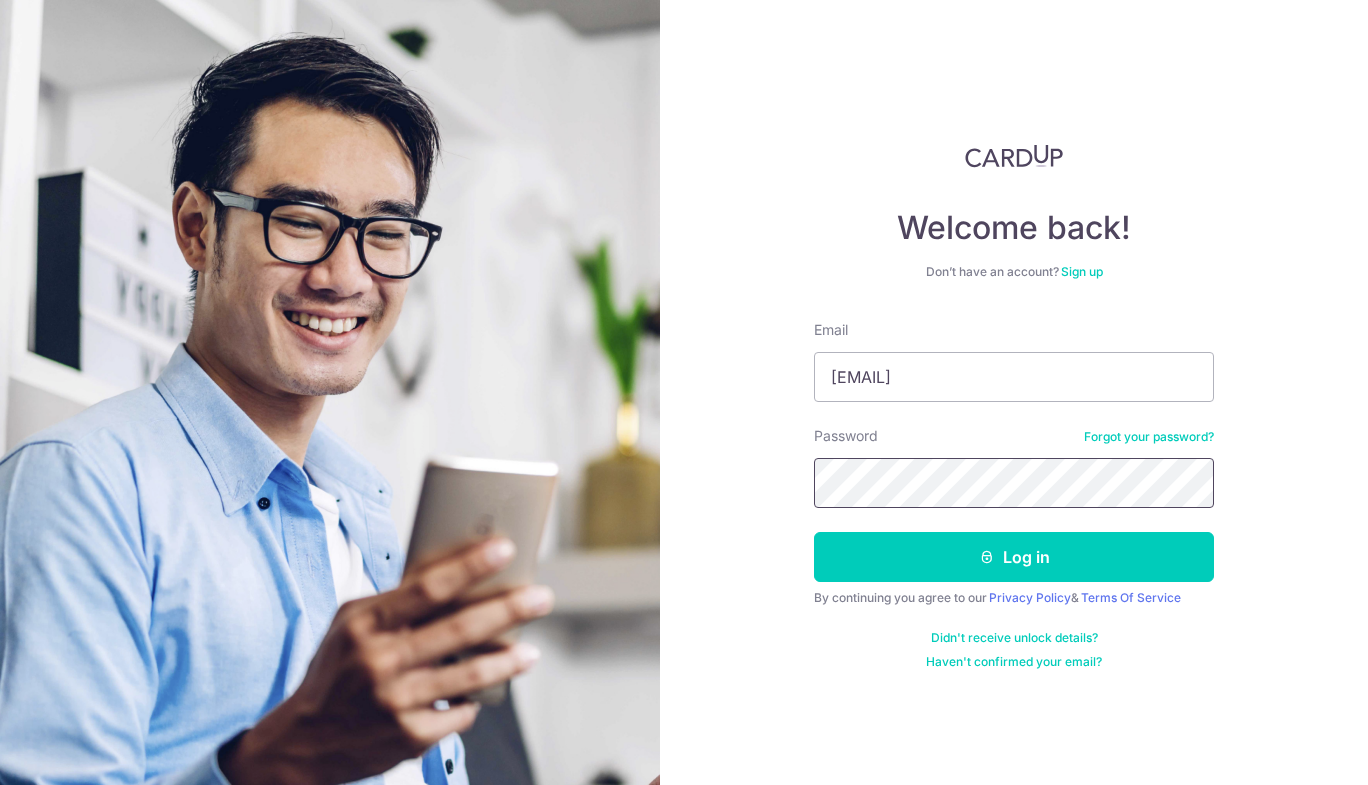 click on "Log in" at bounding box center [1014, 557] 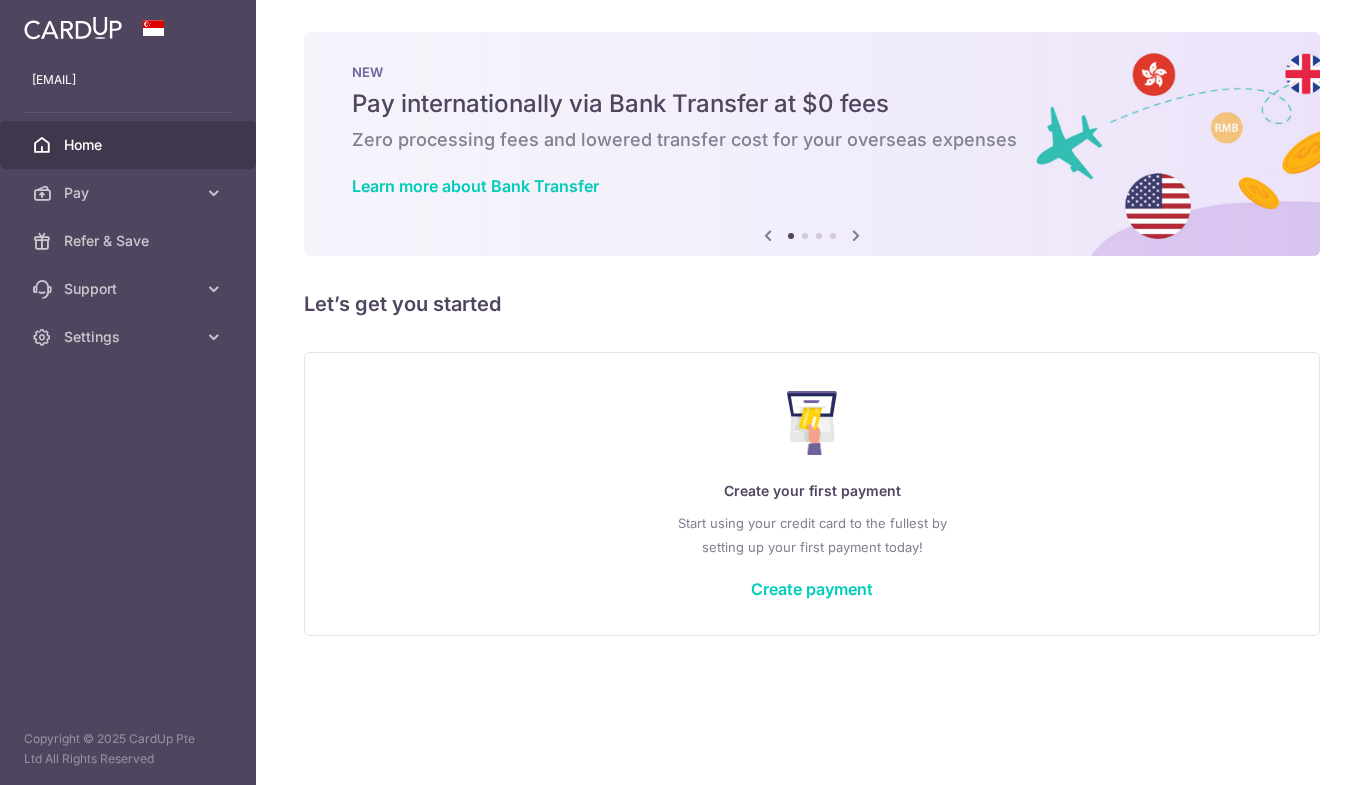 scroll, scrollTop: 0, scrollLeft: 0, axis: both 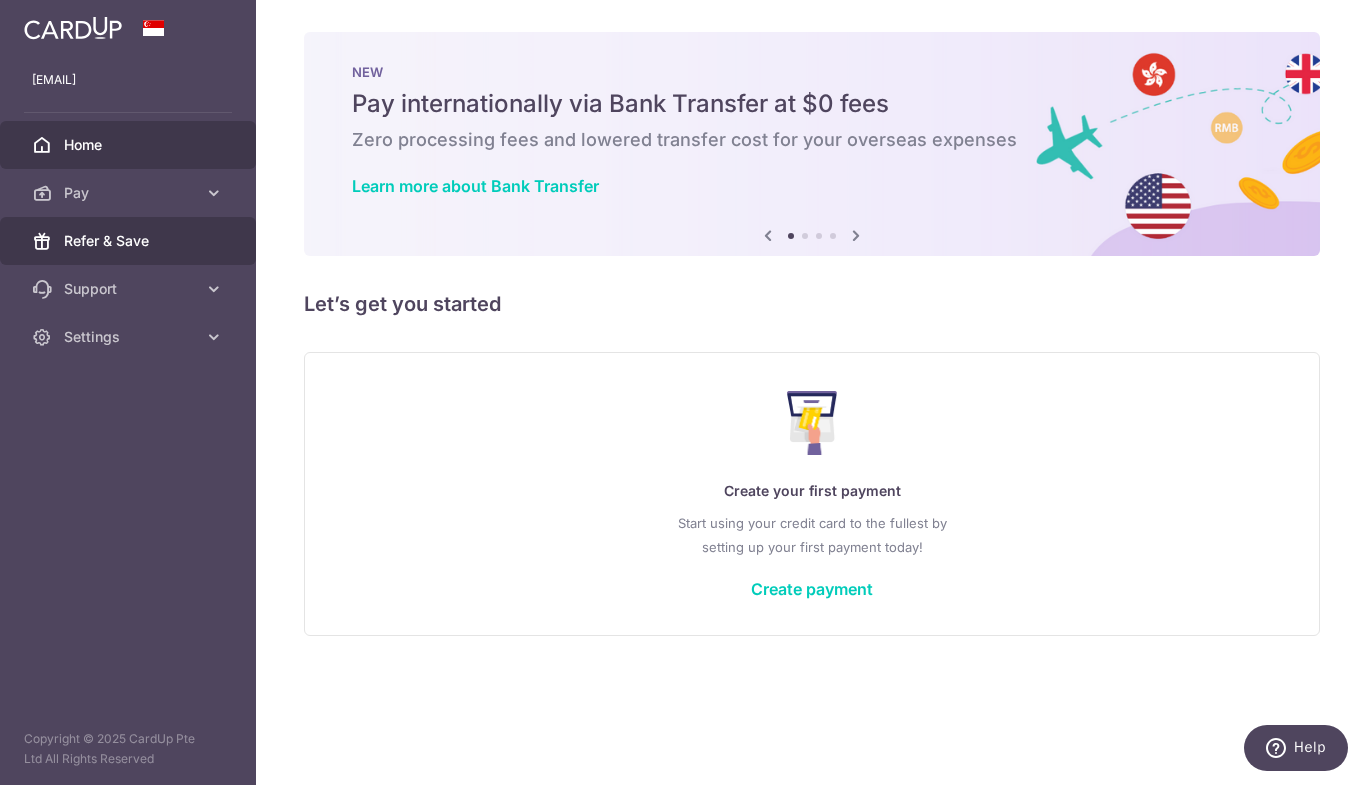 click on "Refer & Save" at bounding box center (130, 241) 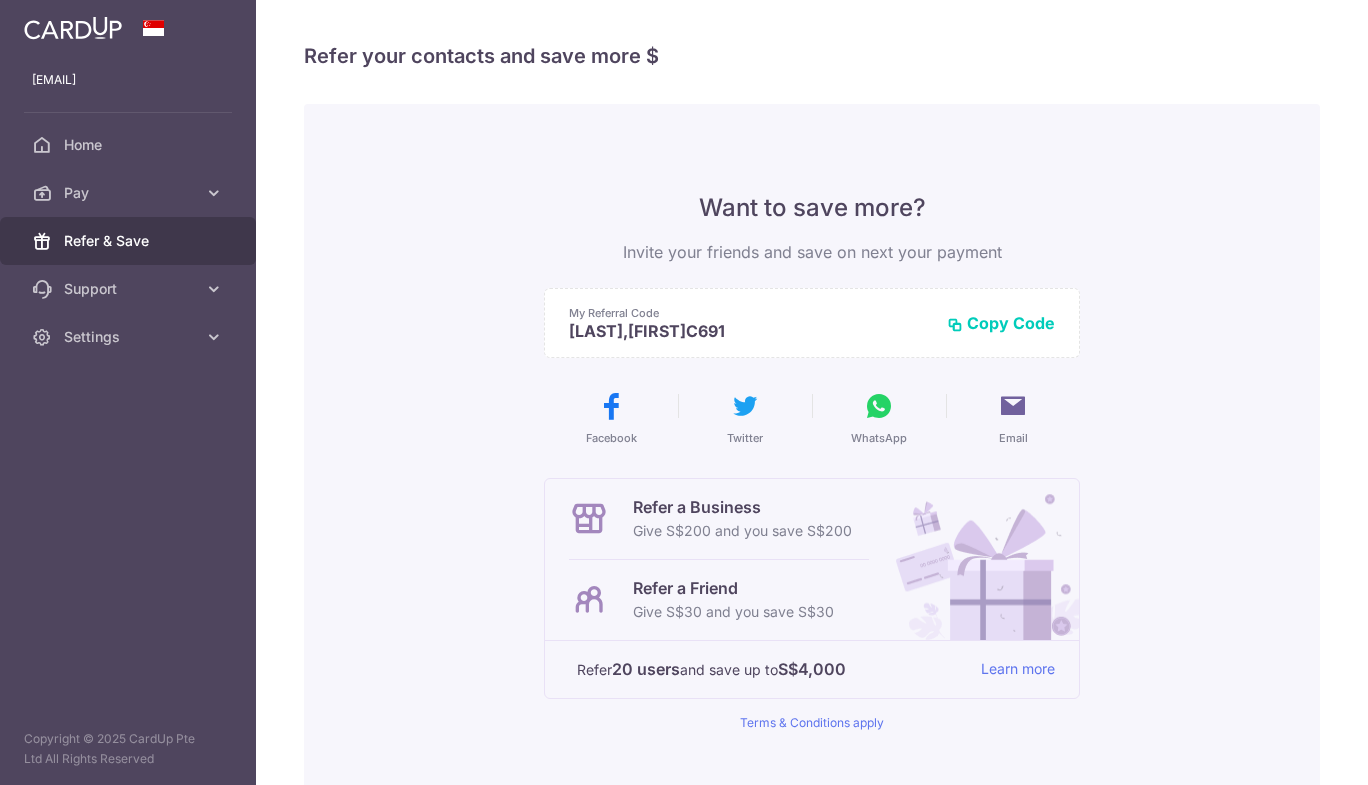 scroll, scrollTop: 0, scrollLeft: 0, axis: both 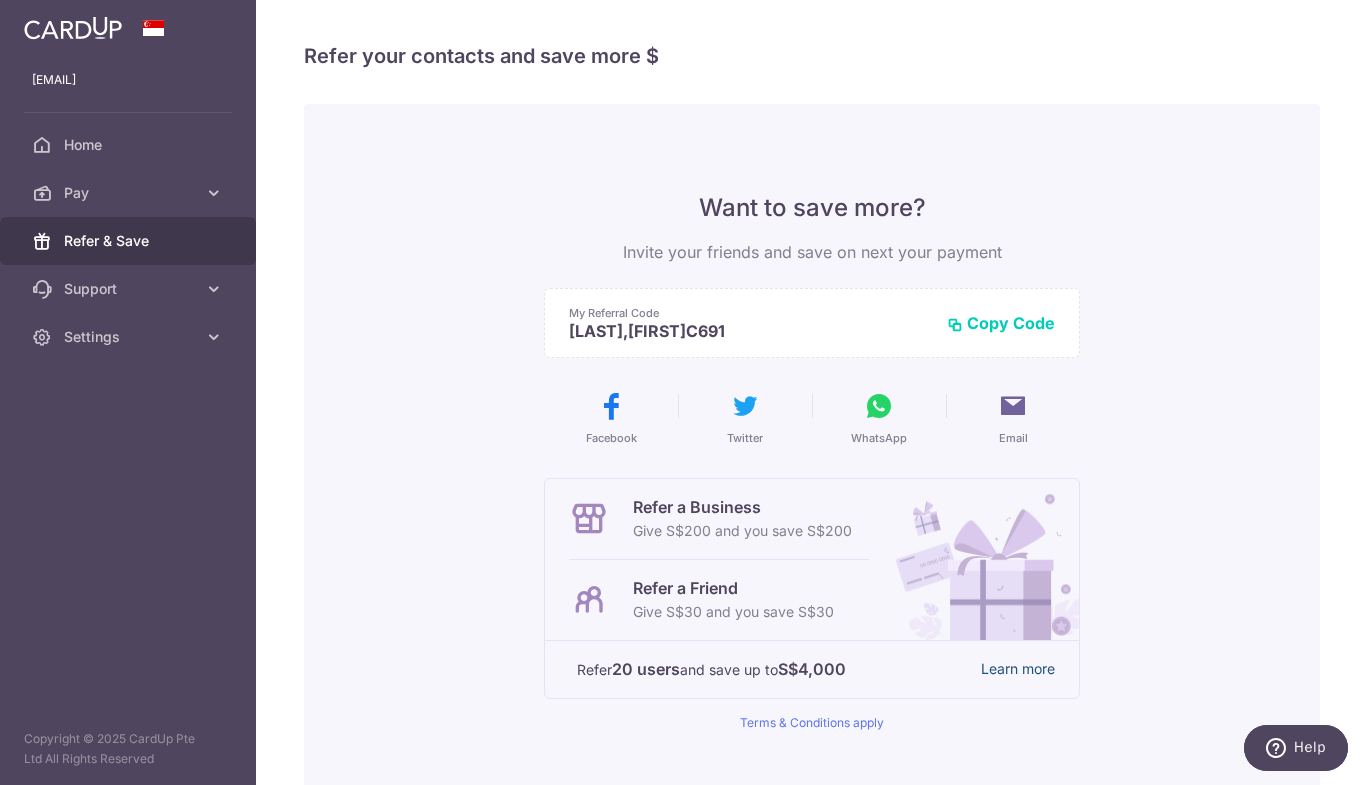 click on "Learn more" at bounding box center [1018, 669] 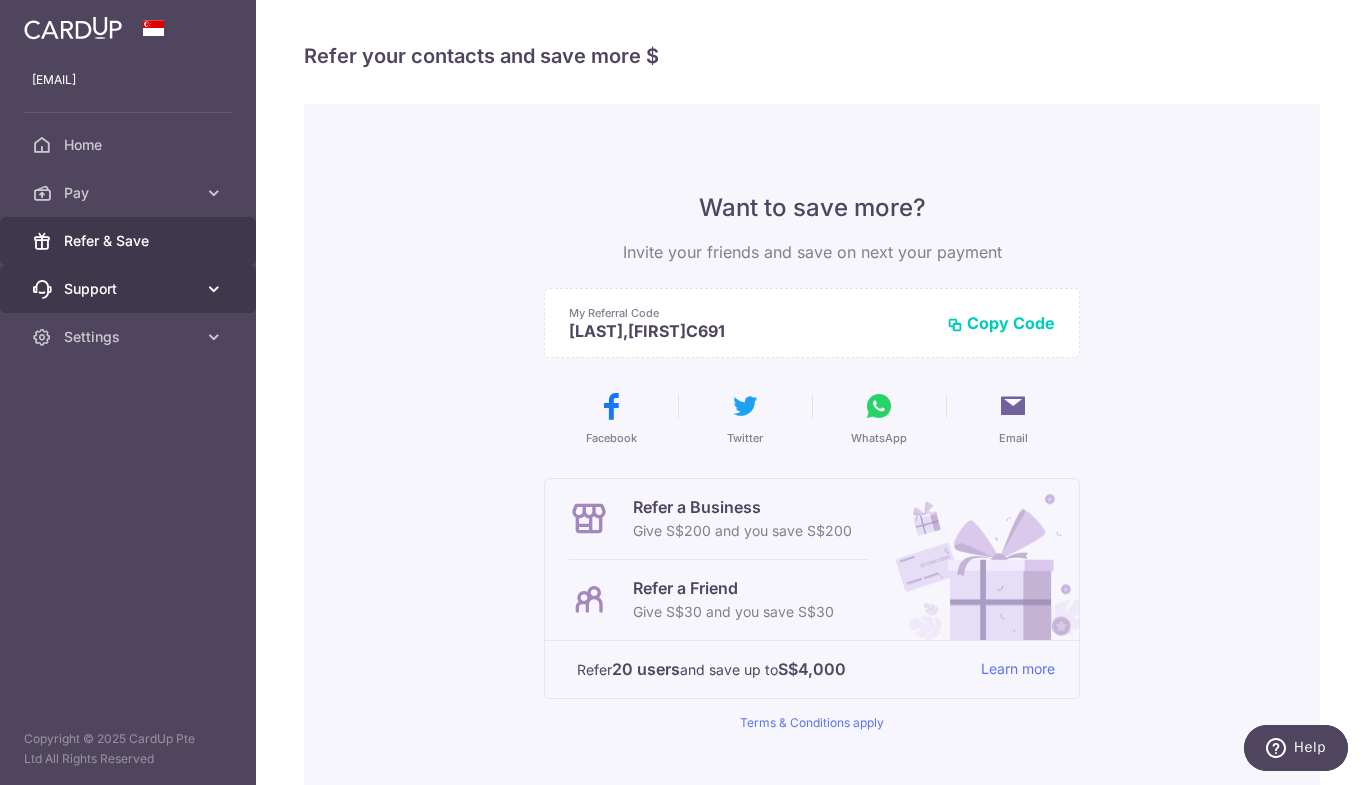 click on "Support" at bounding box center [130, 289] 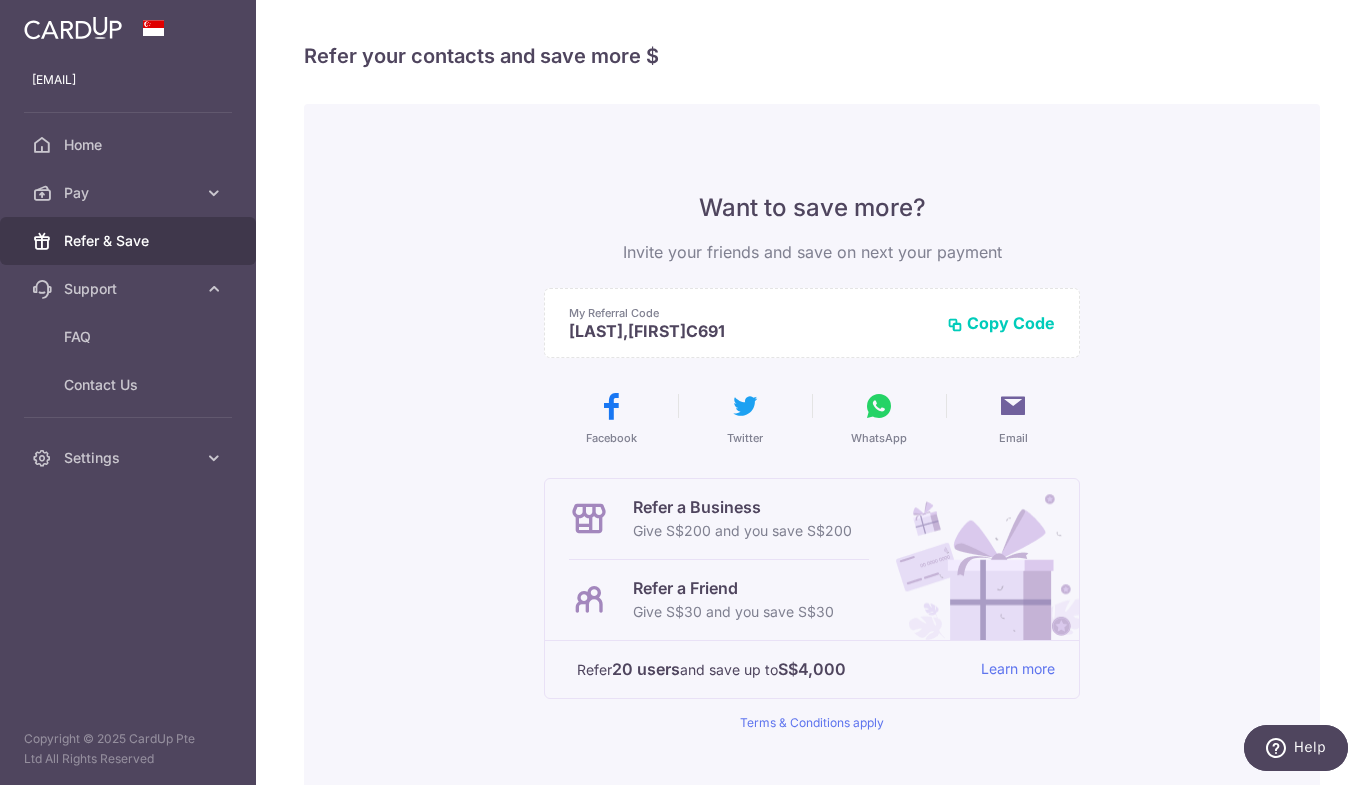 click on "Refer & Save" at bounding box center (130, 241) 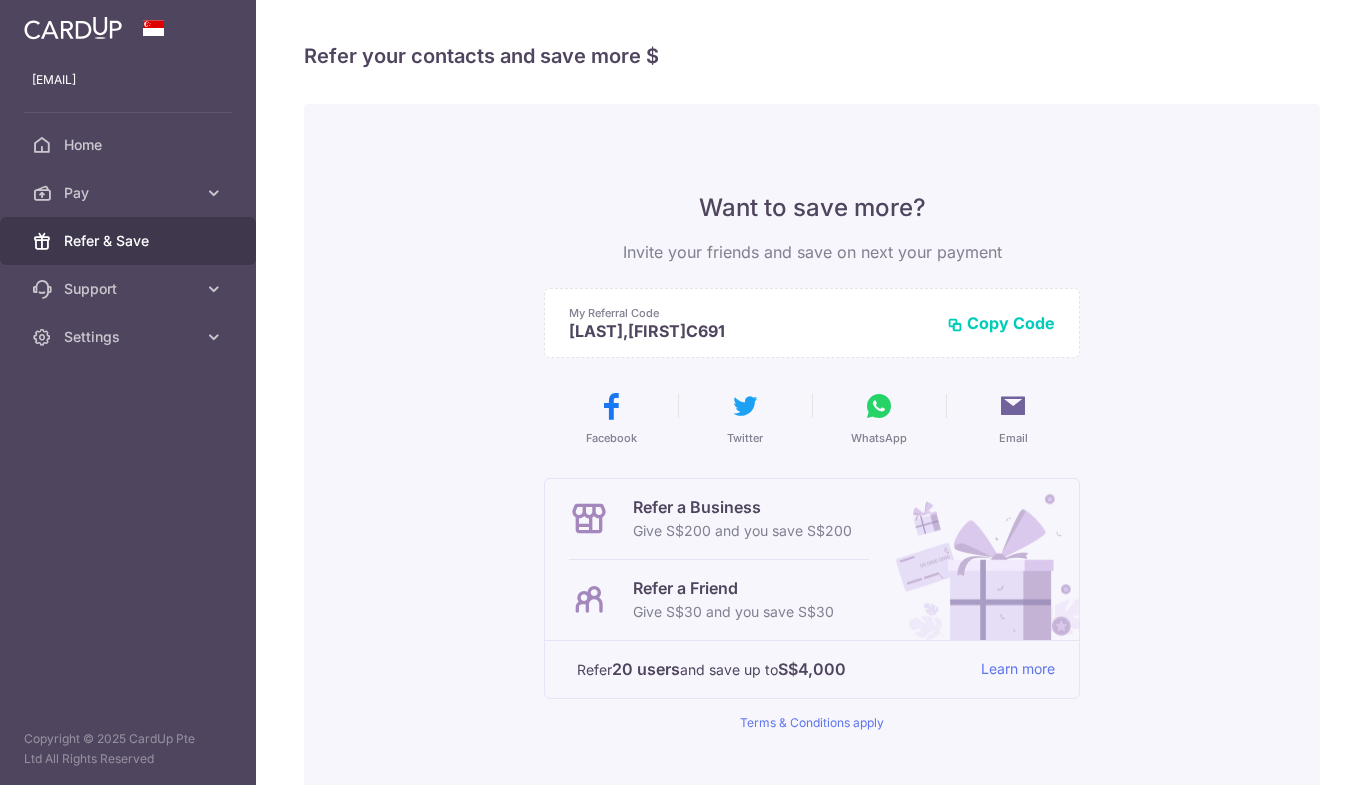 scroll, scrollTop: 0, scrollLeft: 0, axis: both 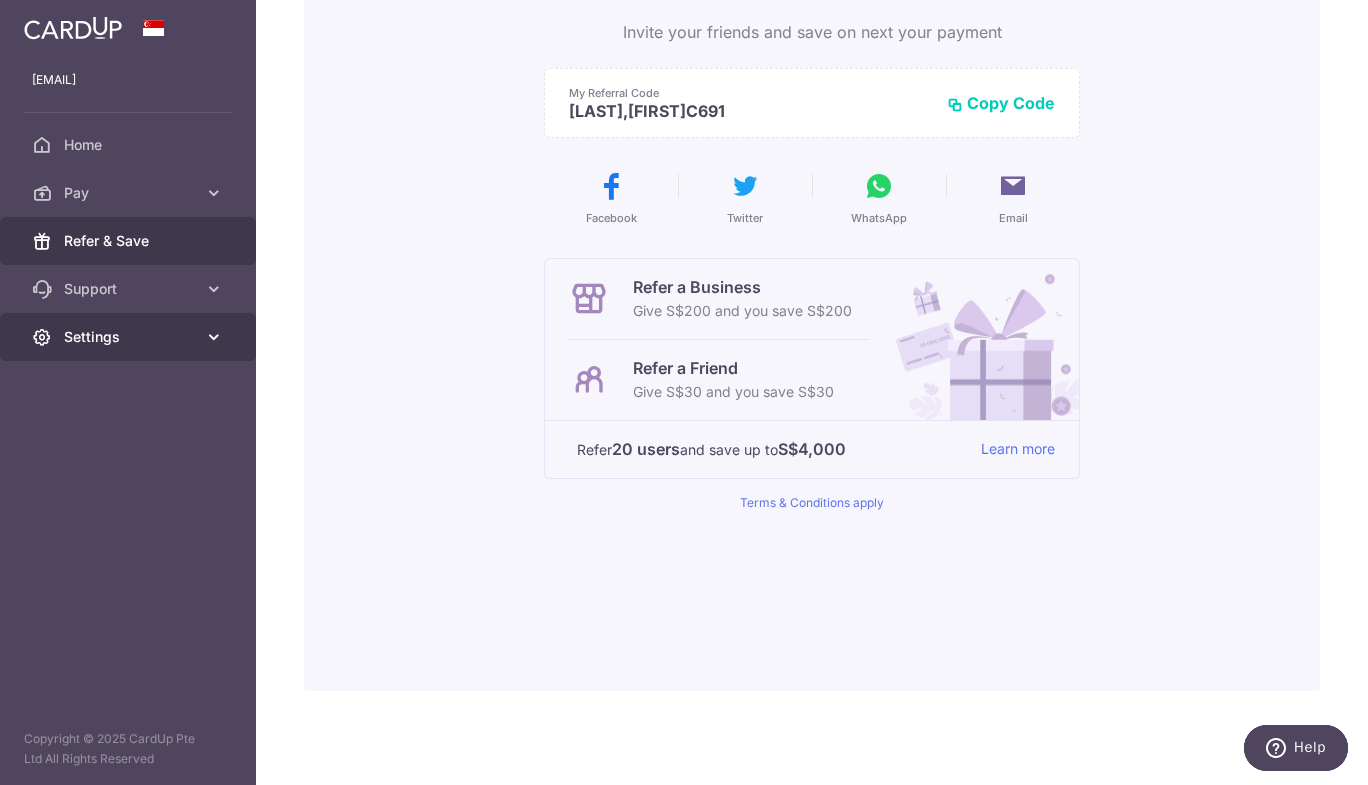 click on "Settings" at bounding box center (128, 337) 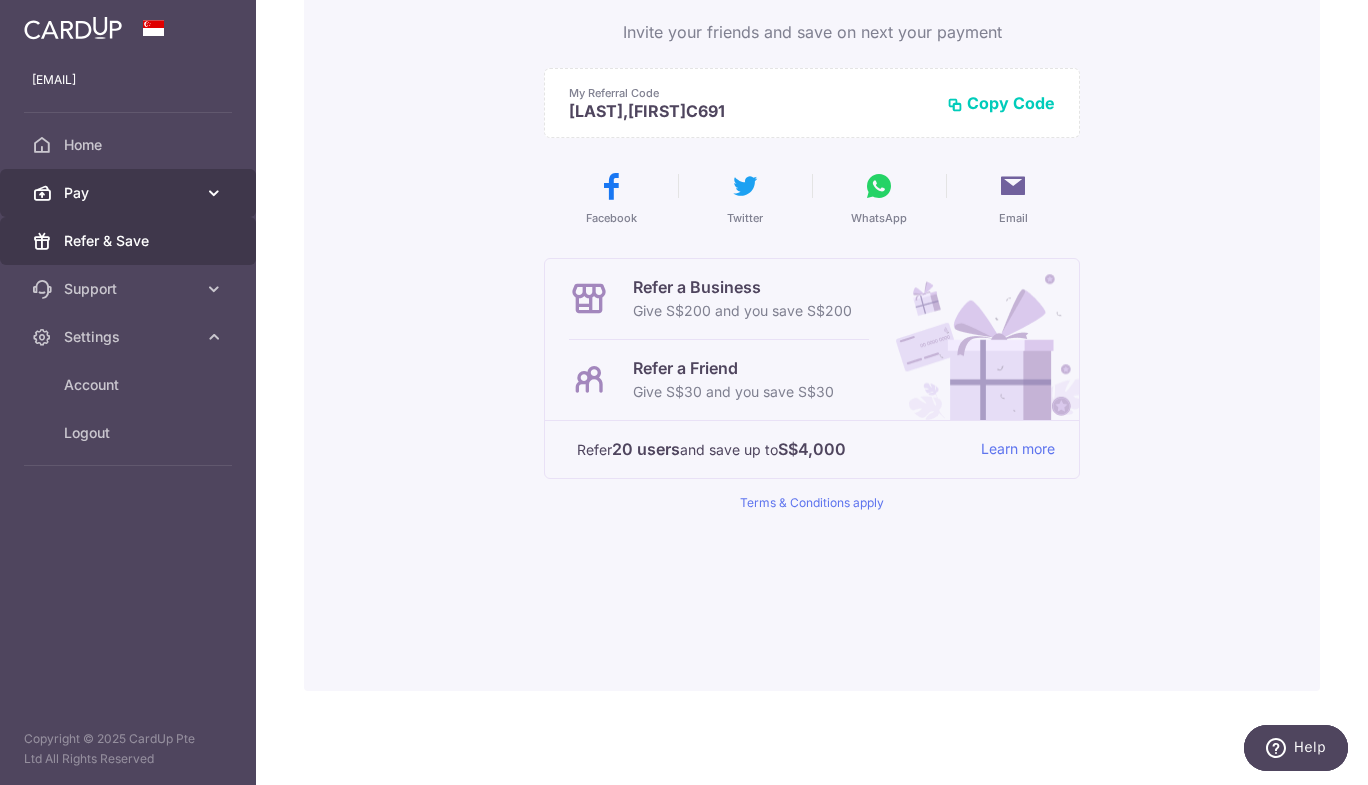 click on "Pay" at bounding box center (130, 193) 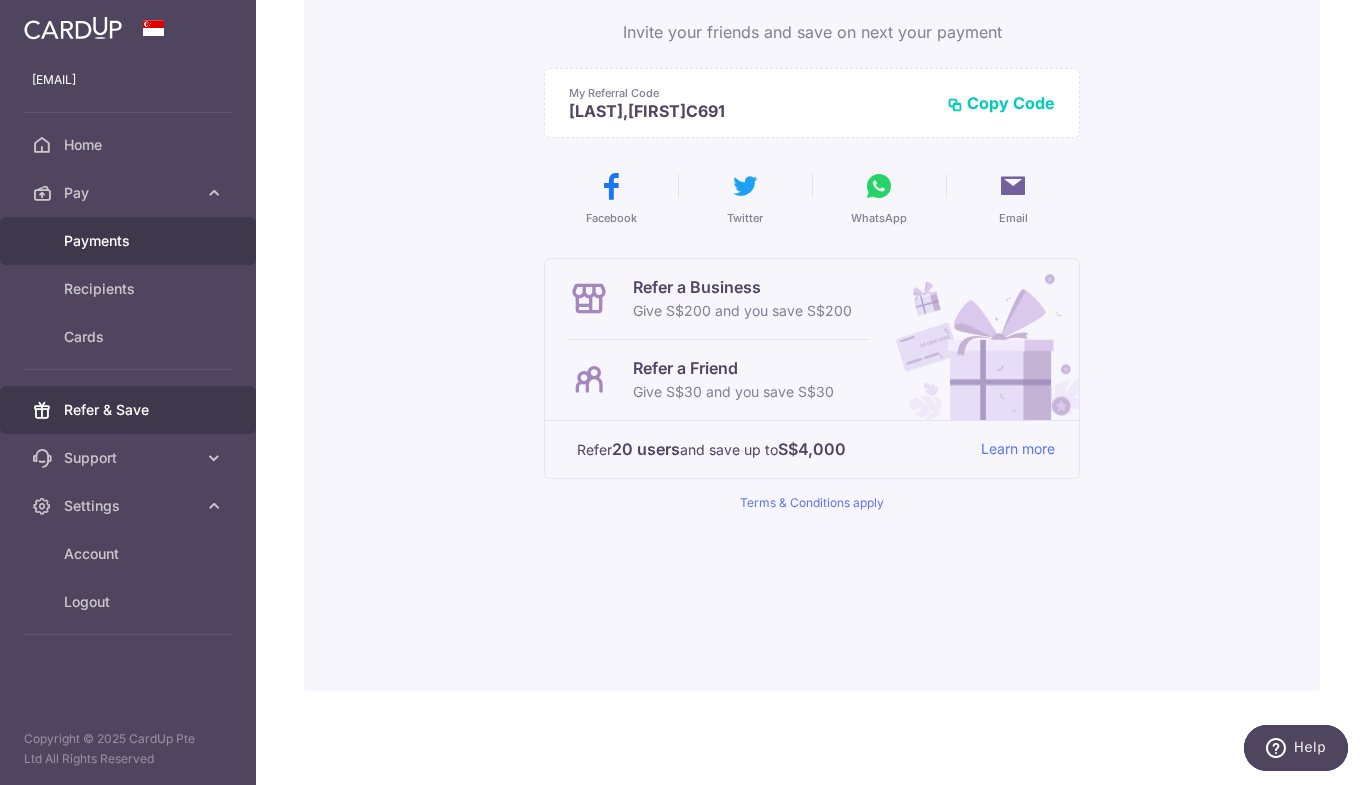 click on "Payments" at bounding box center (130, 241) 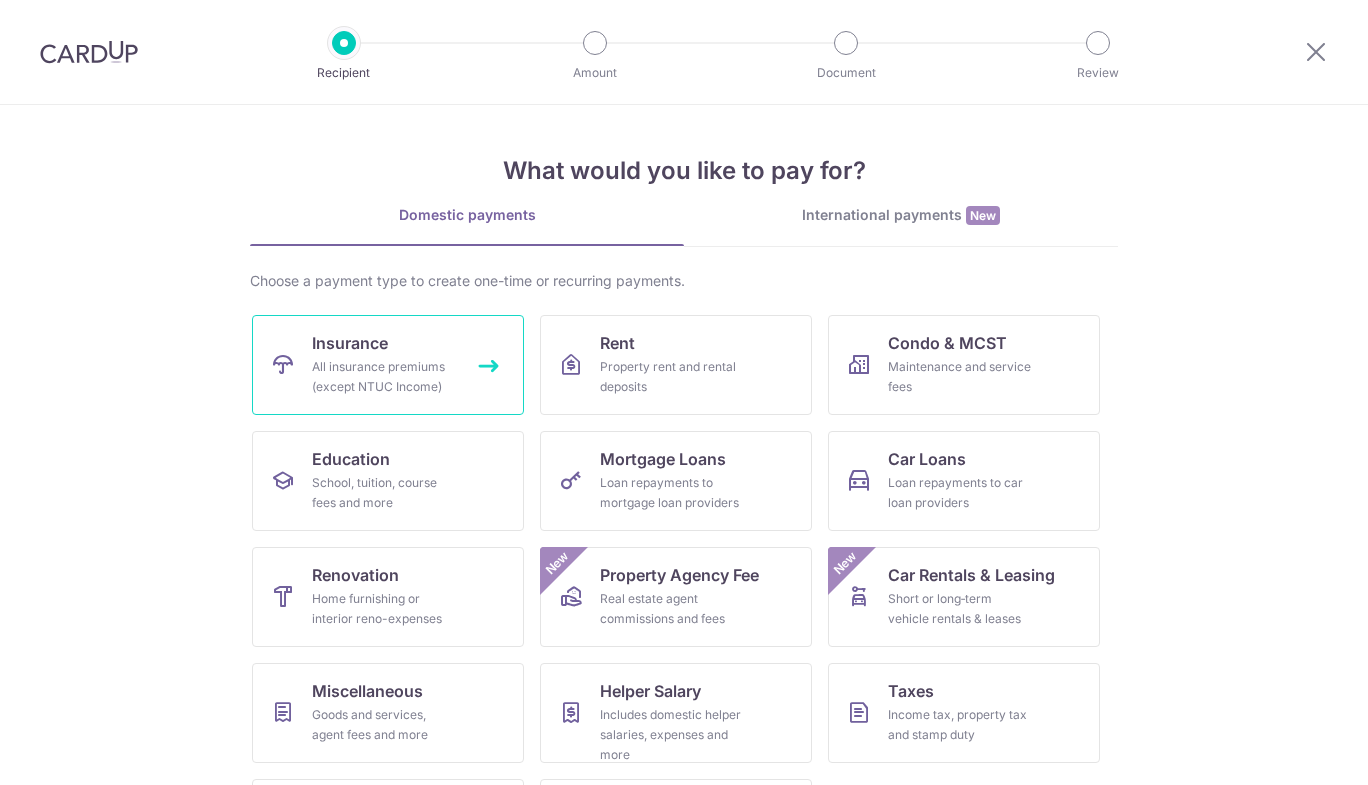 scroll, scrollTop: 0, scrollLeft: 0, axis: both 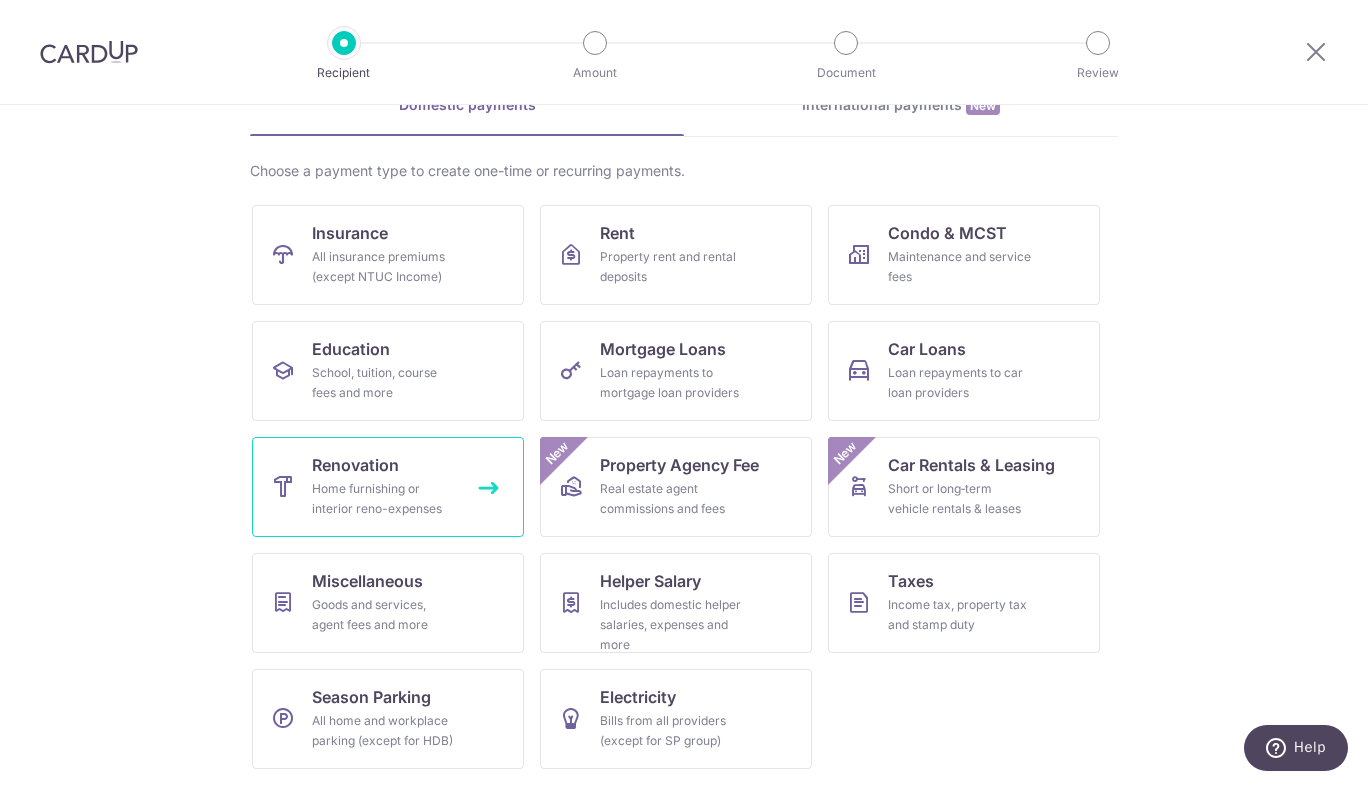 click on "Home furnishing or interior reno-expenses" at bounding box center [384, 499] 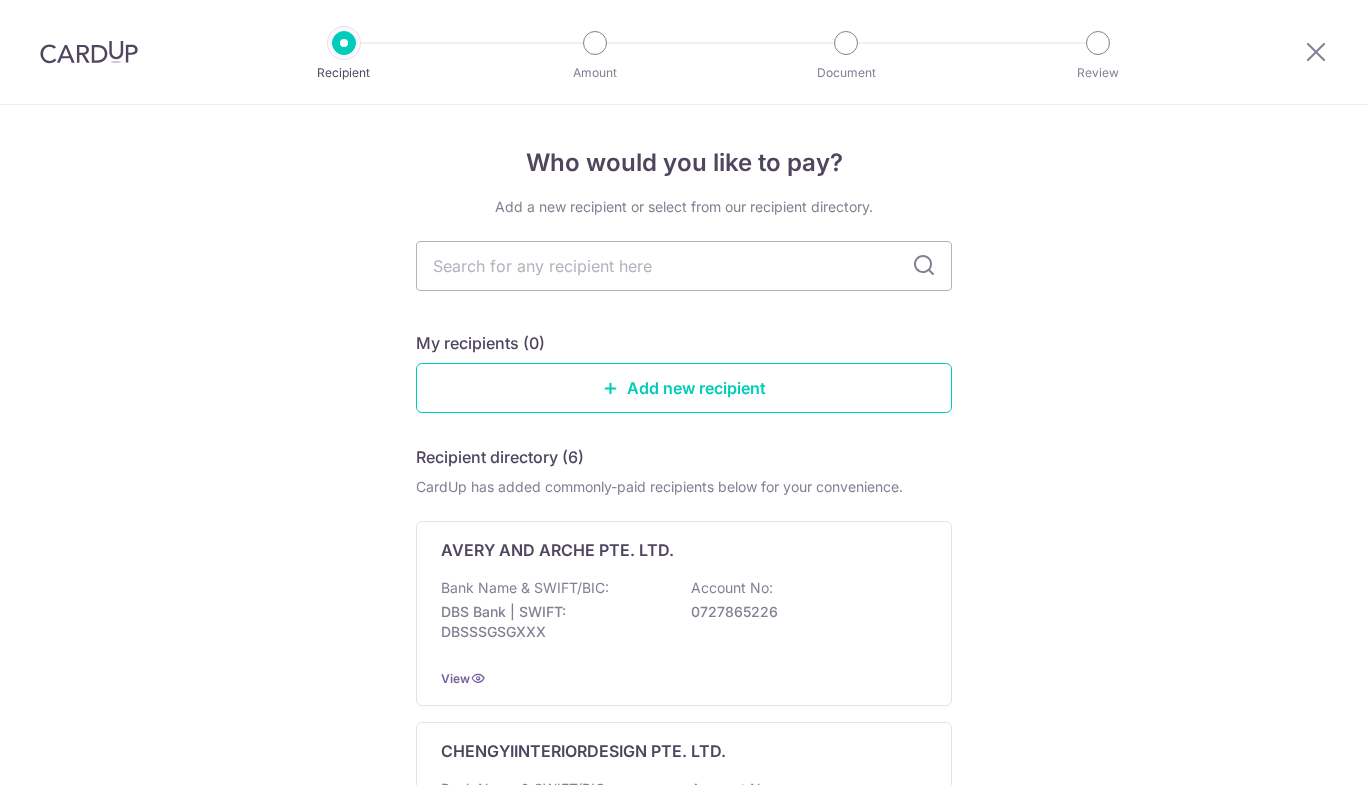 scroll, scrollTop: 0, scrollLeft: 0, axis: both 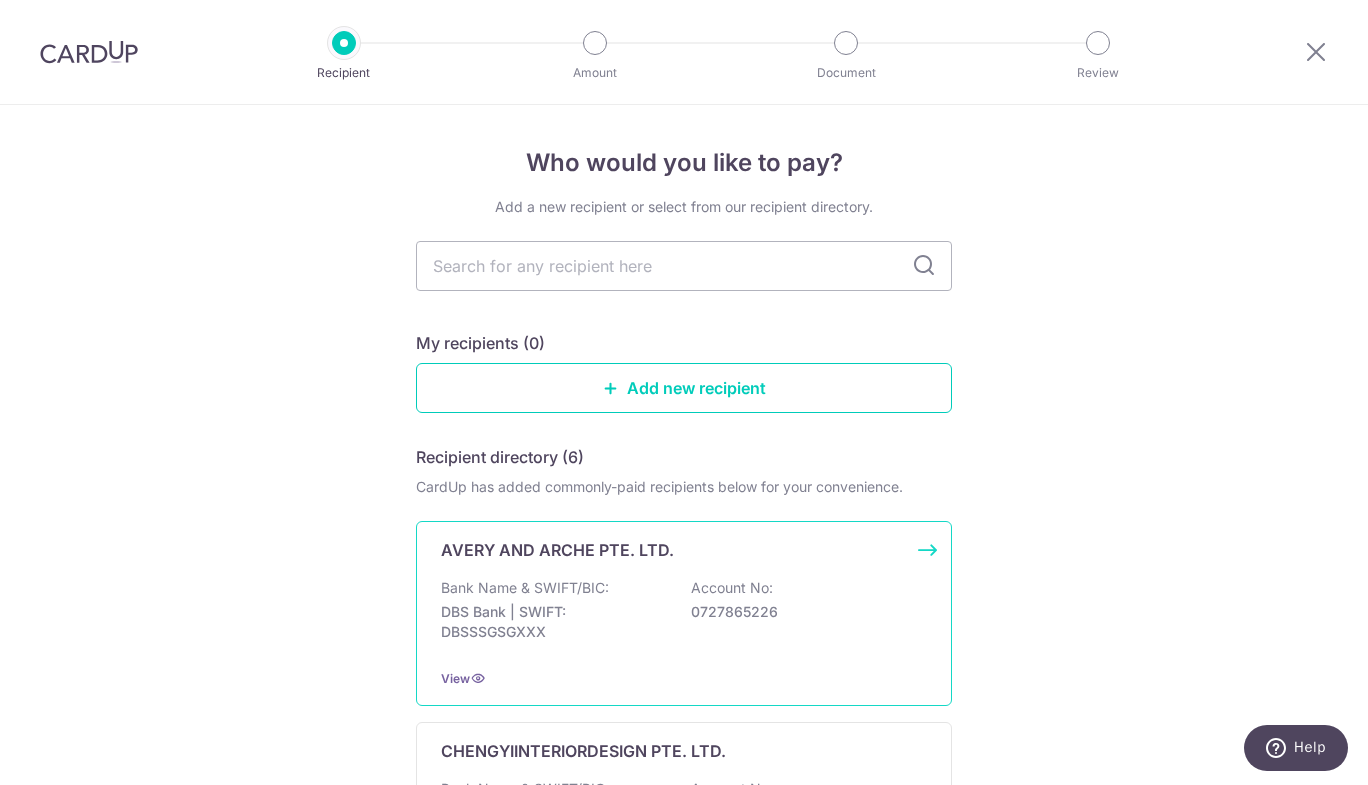 click on "AVERY AND ARCHE PTE. LTD." at bounding box center [557, 550] 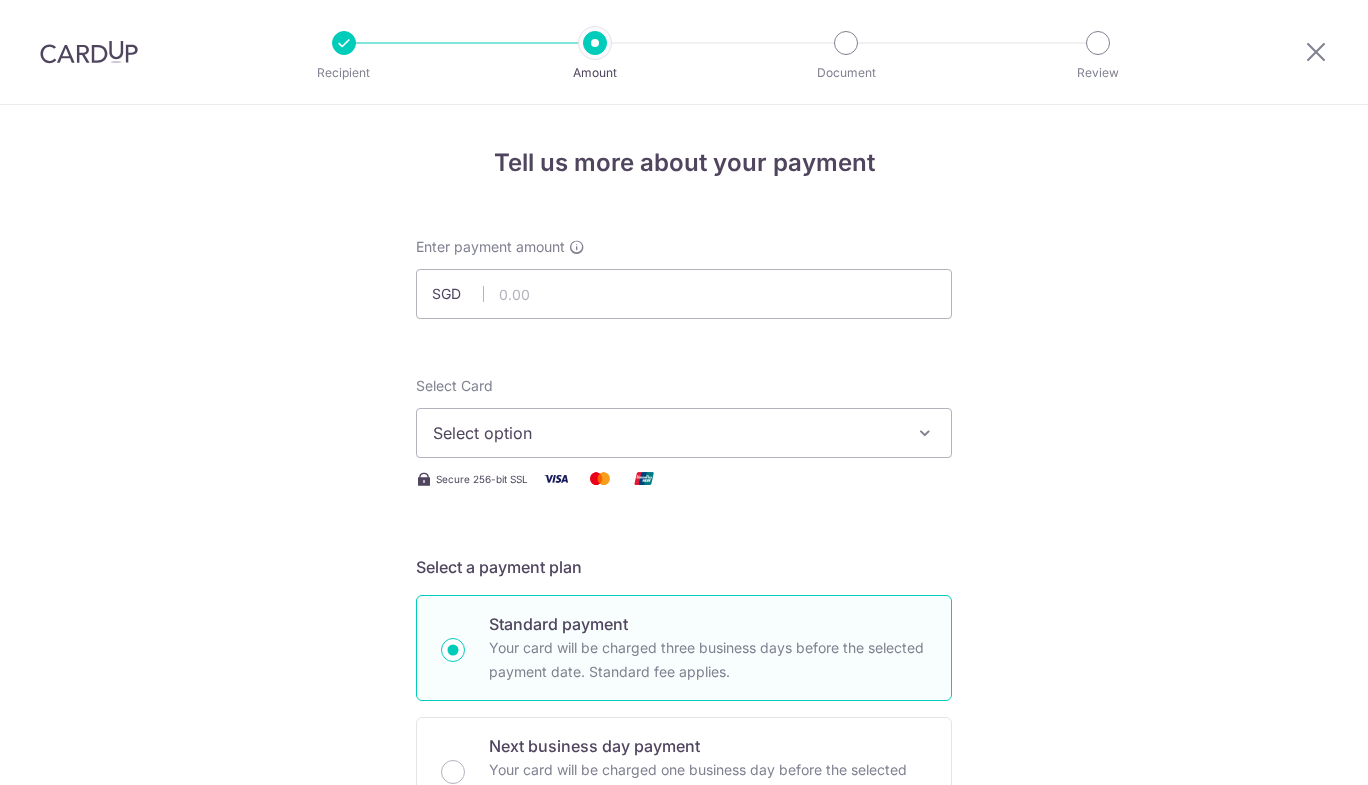 scroll, scrollTop: 0, scrollLeft: 0, axis: both 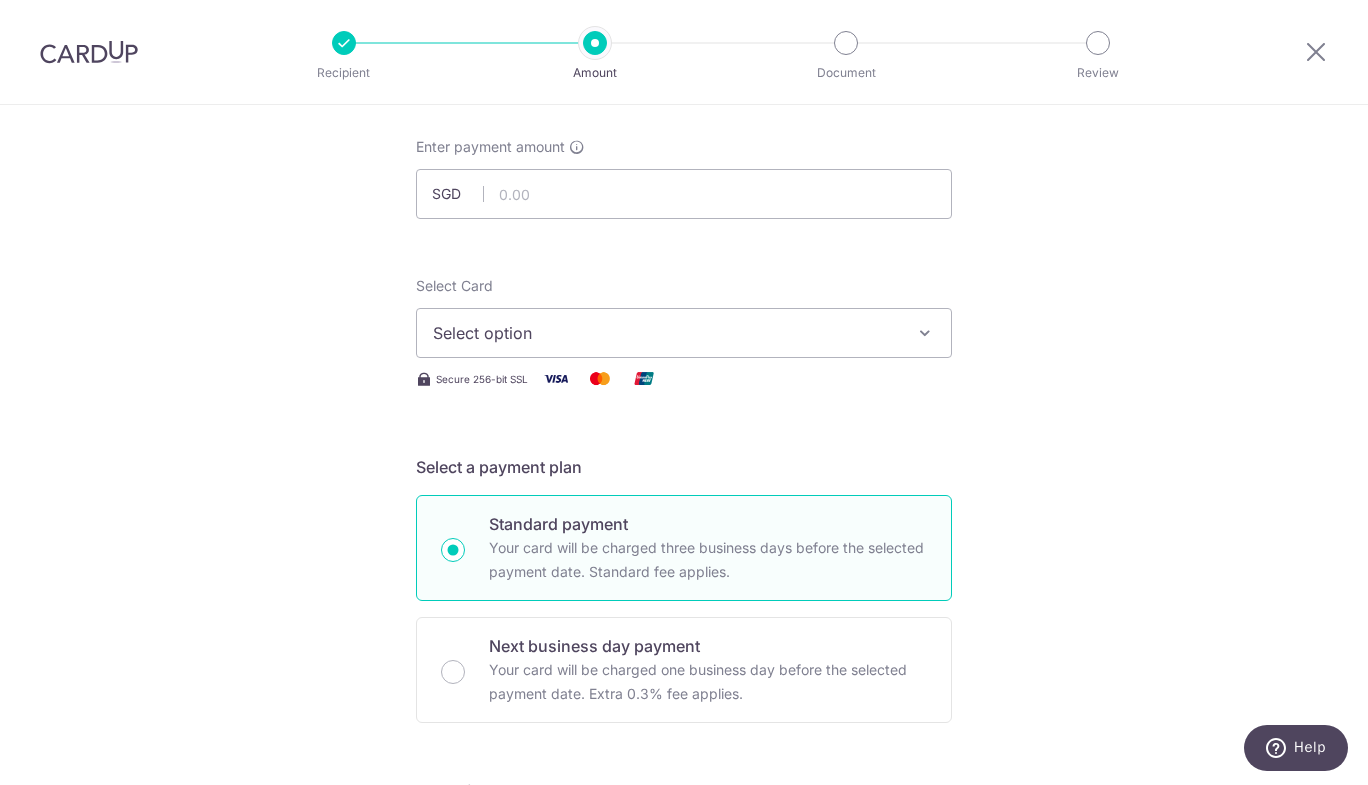 click on "Select option" at bounding box center (666, 333) 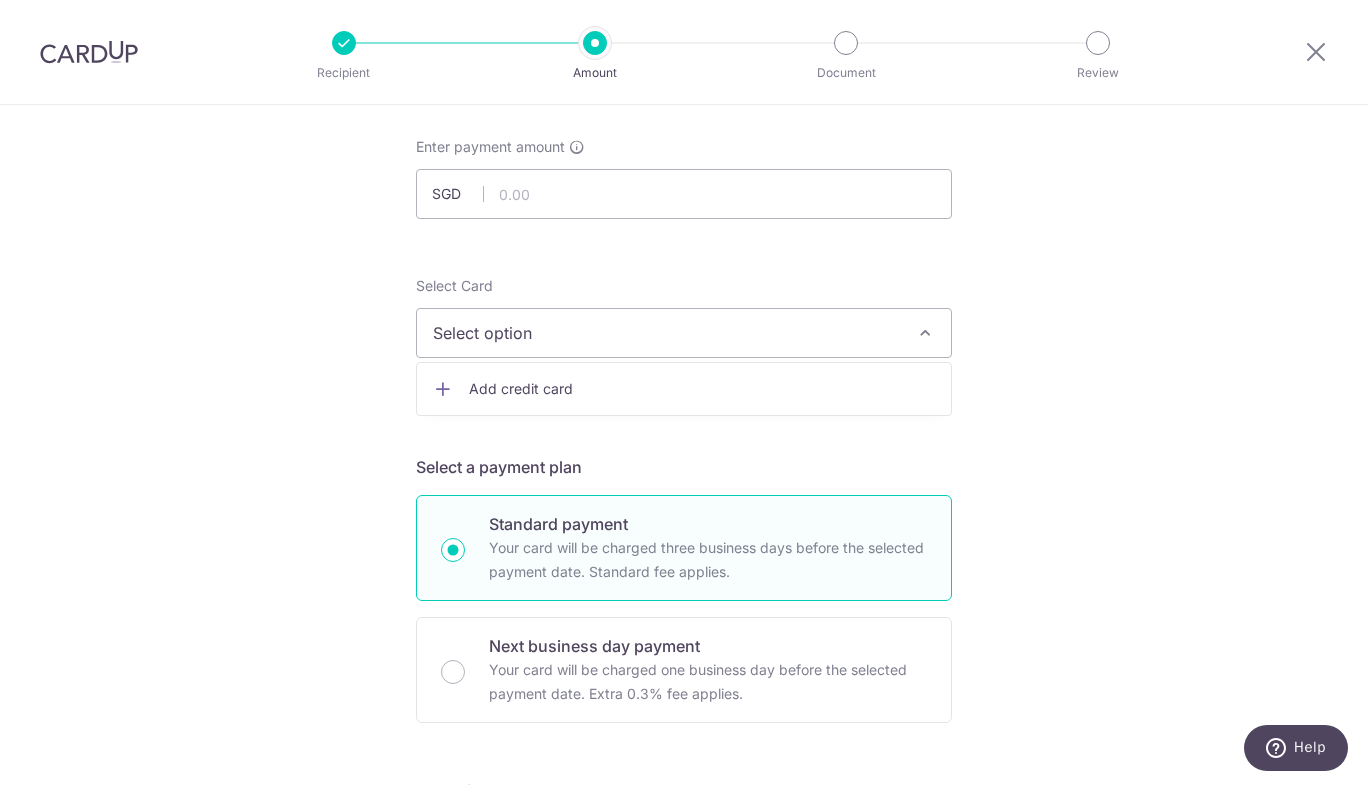 click on "Select option" at bounding box center (666, 333) 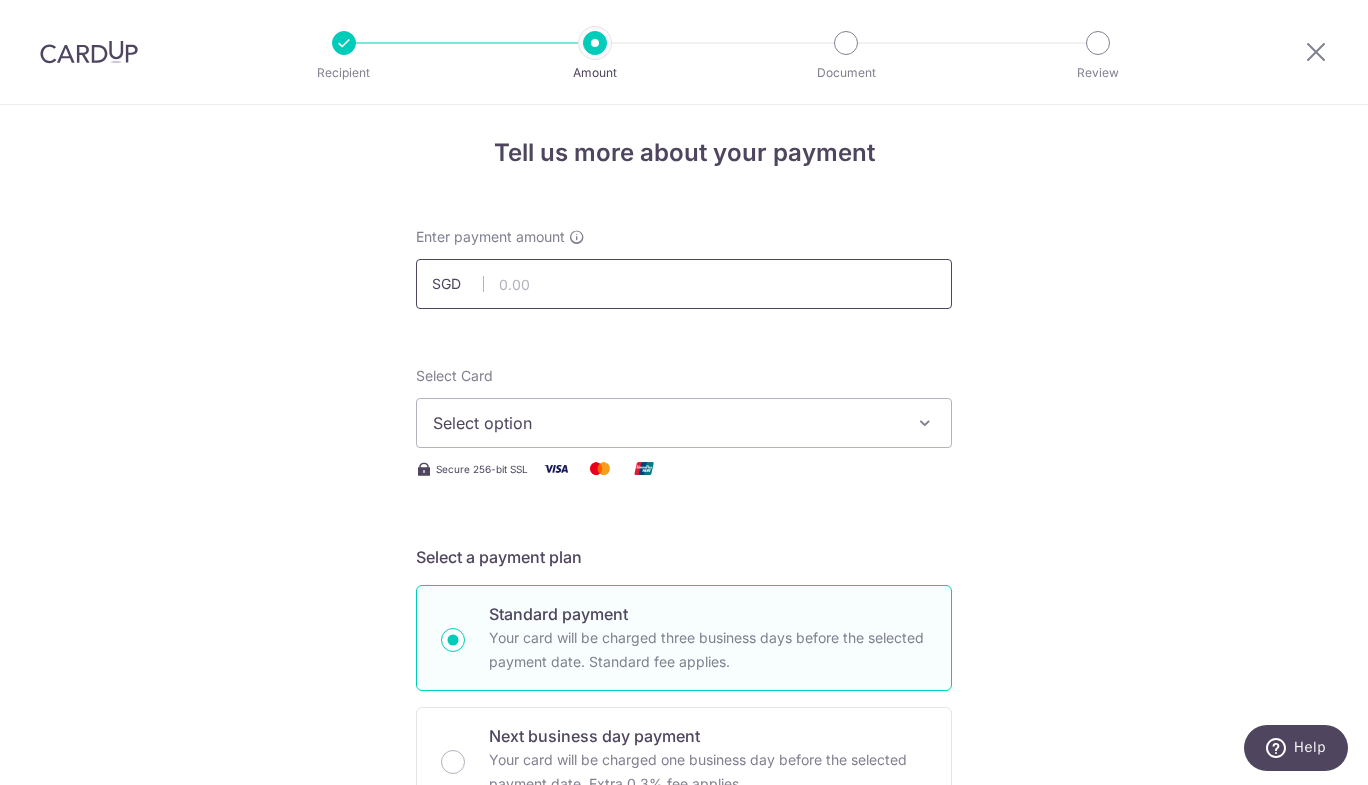 scroll, scrollTop: 0, scrollLeft: 0, axis: both 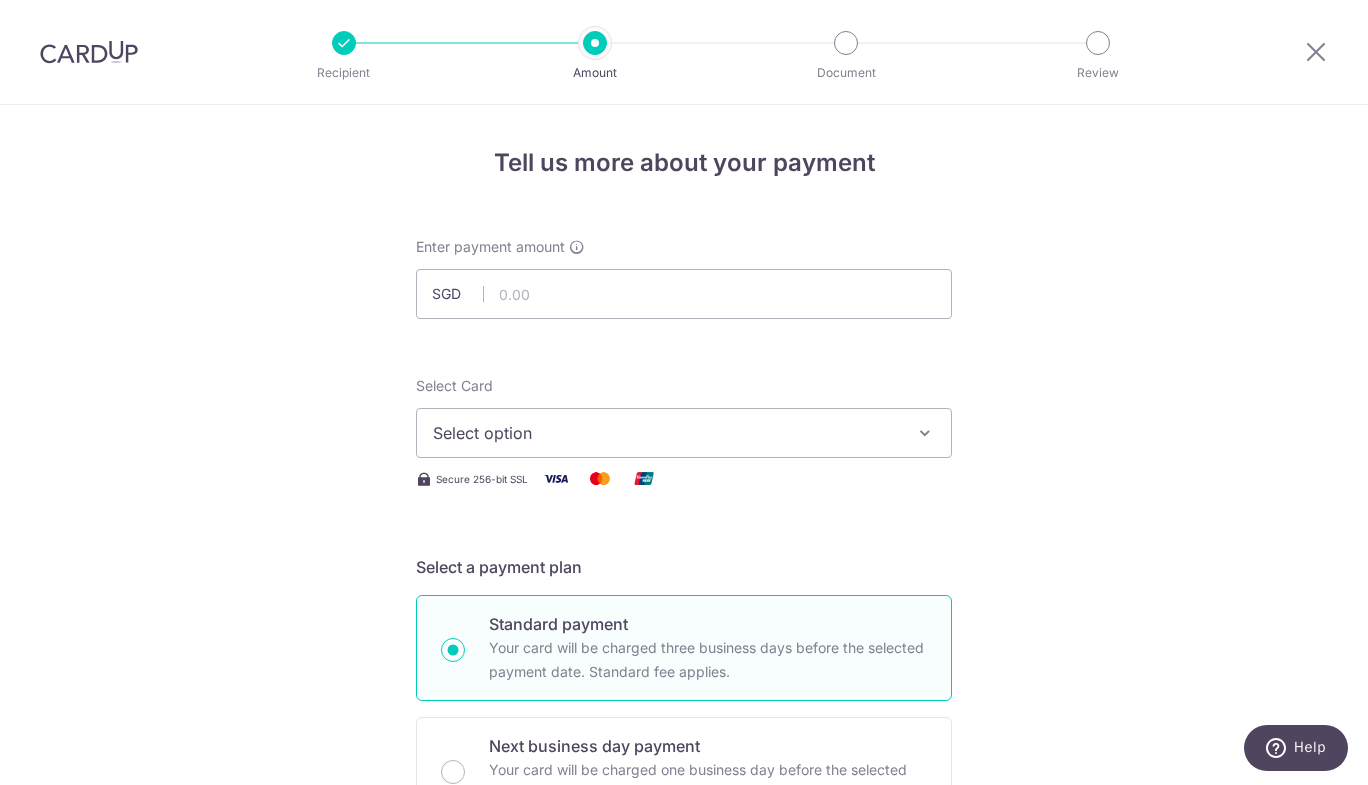 click on "Document" at bounding box center [846, 73] 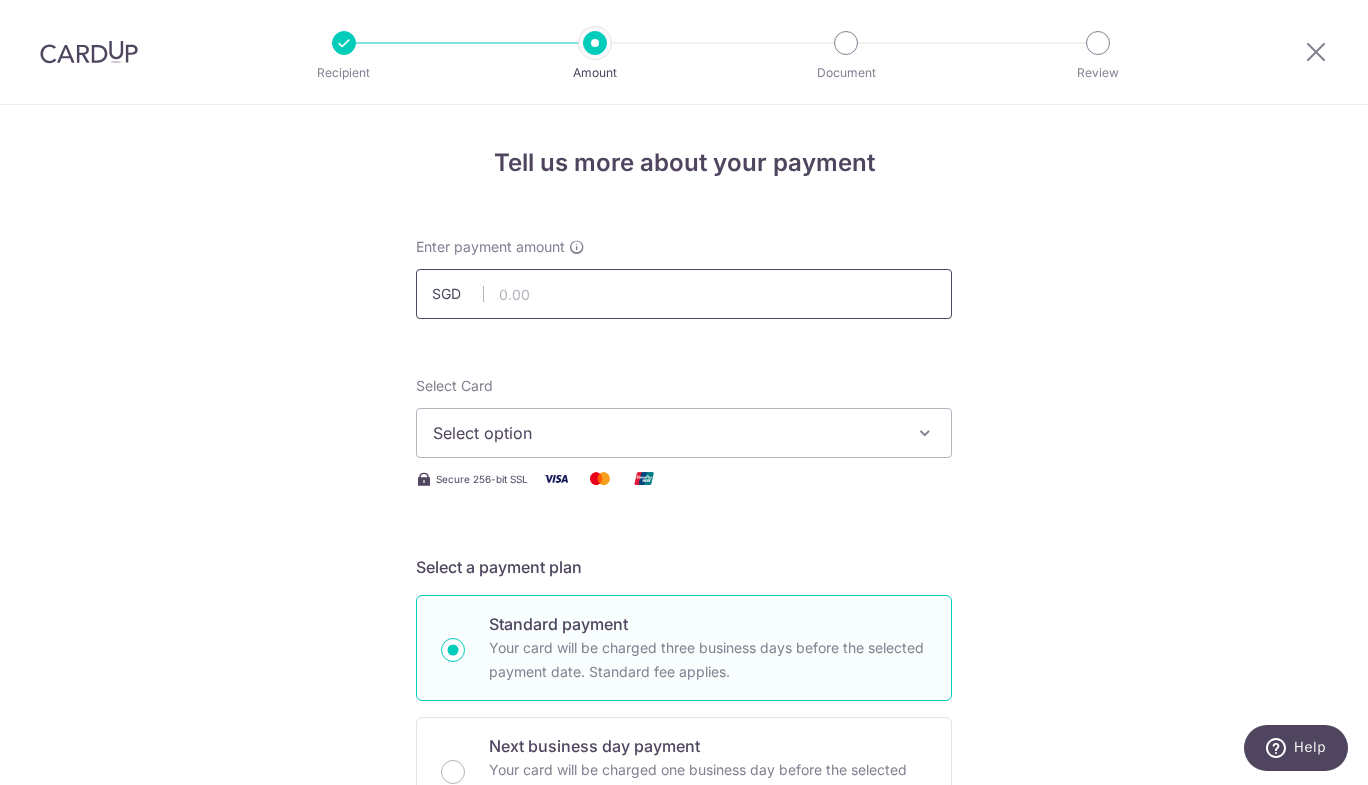 click at bounding box center (684, 294) 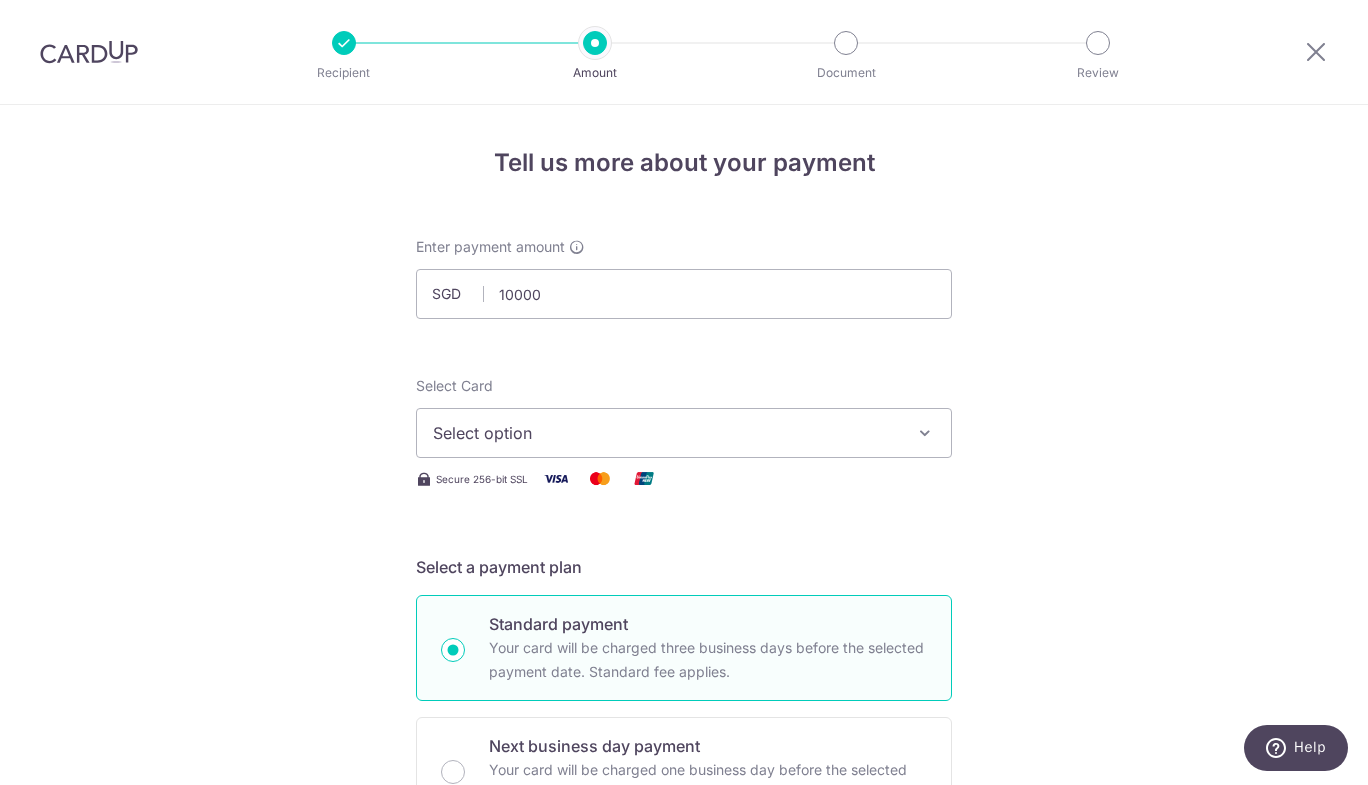 type on "10,000.00" 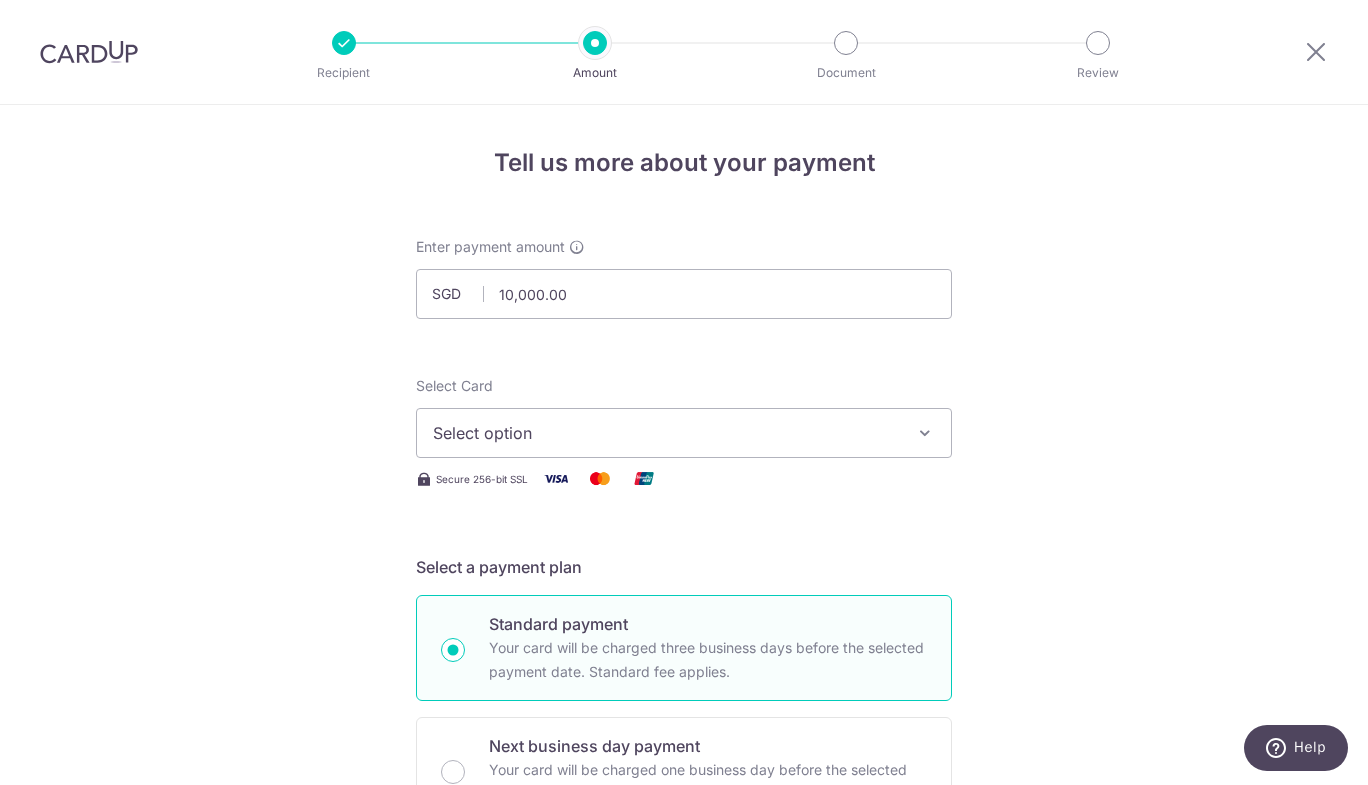 click on "Select option" at bounding box center [666, 433] 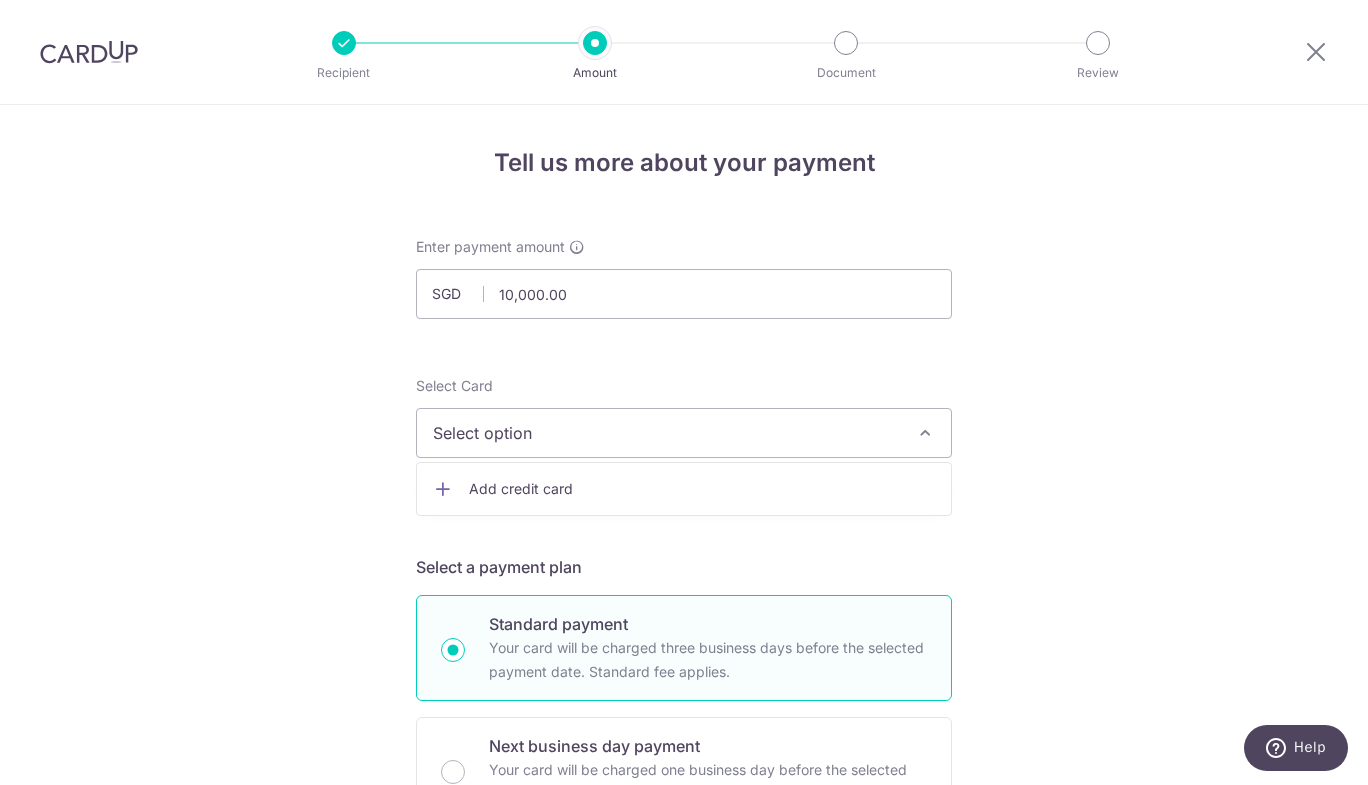 click on "Add credit card" at bounding box center (702, 489) 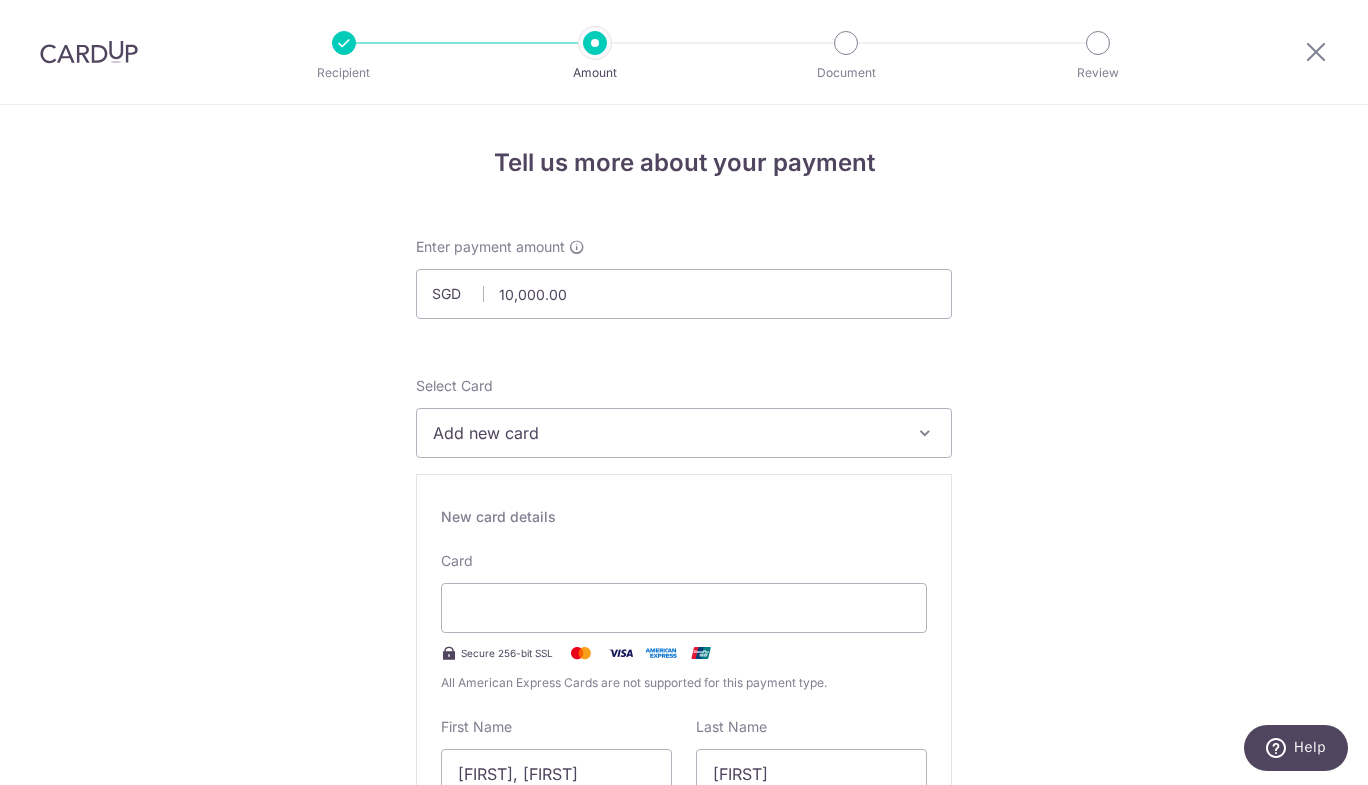 click on "Tell us more about your payment
SGD
[AMOUNT].00
[AMOUNT].00
Select Card
Add new card
Add credit card
Secure 256-bit SSL
Text
New card details
Card
Secure 256-bit SSL
[FIRST]" at bounding box center (684, 1341) 